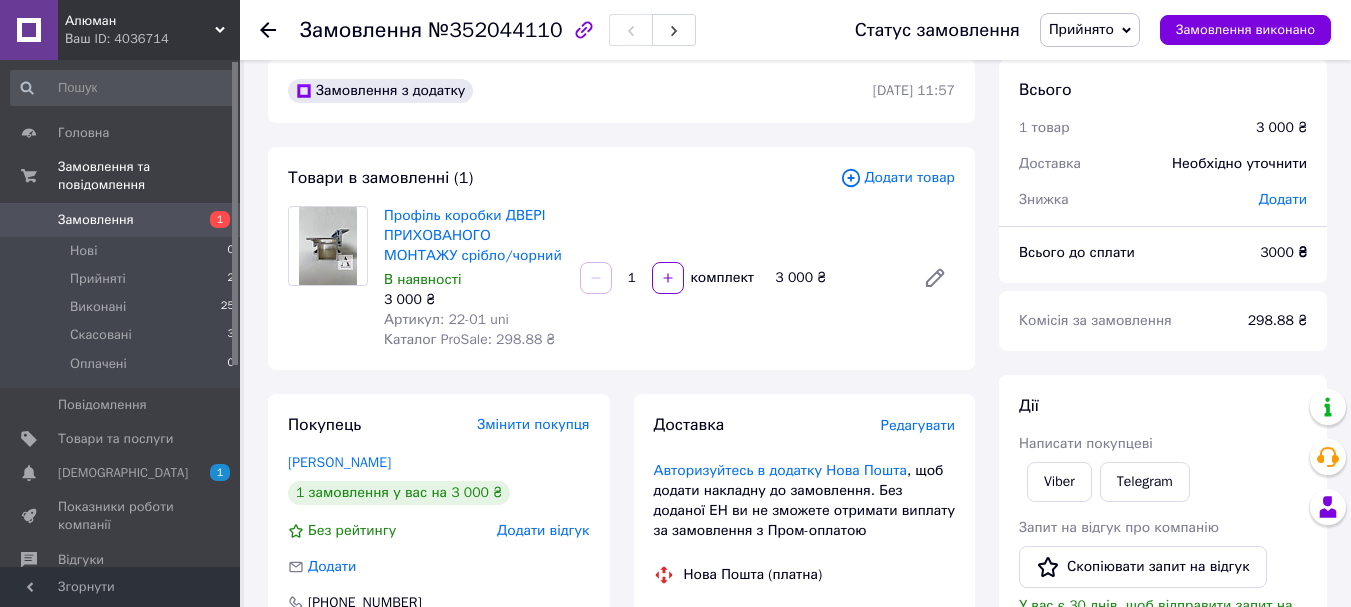 scroll, scrollTop: 29, scrollLeft: 0, axis: vertical 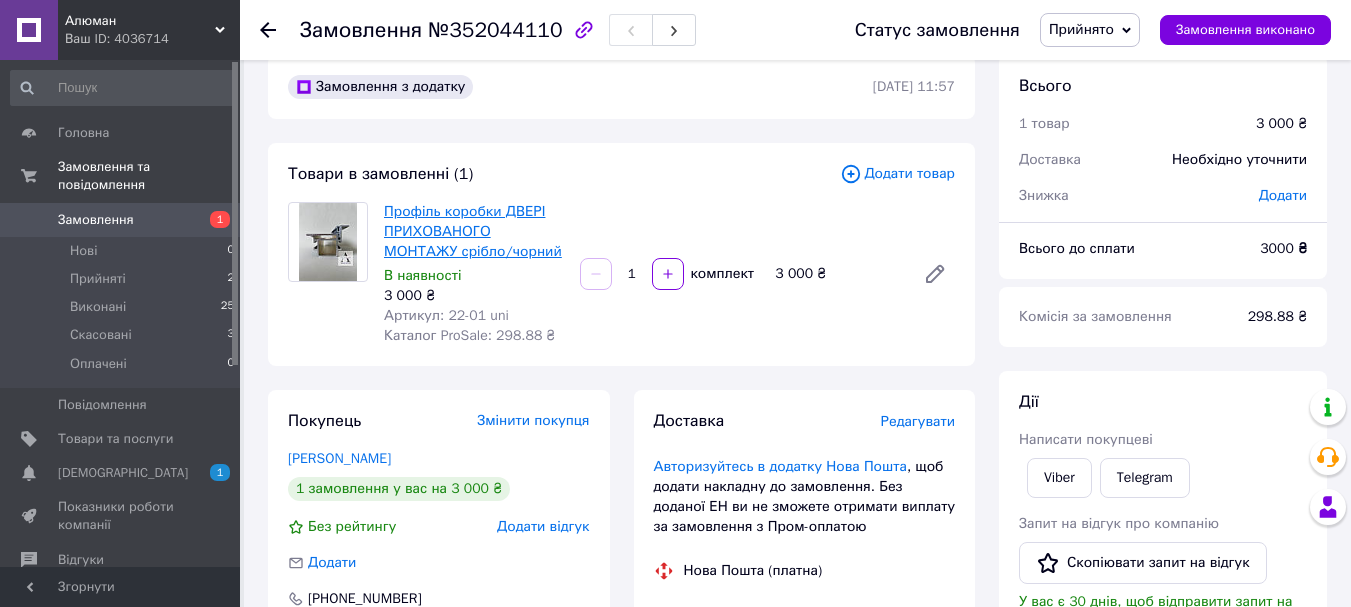 click on "Профіль коробки ДВЕРІ ПРИХОВАНОГО МОНТАЖУ срібло/чорний" at bounding box center [473, 231] 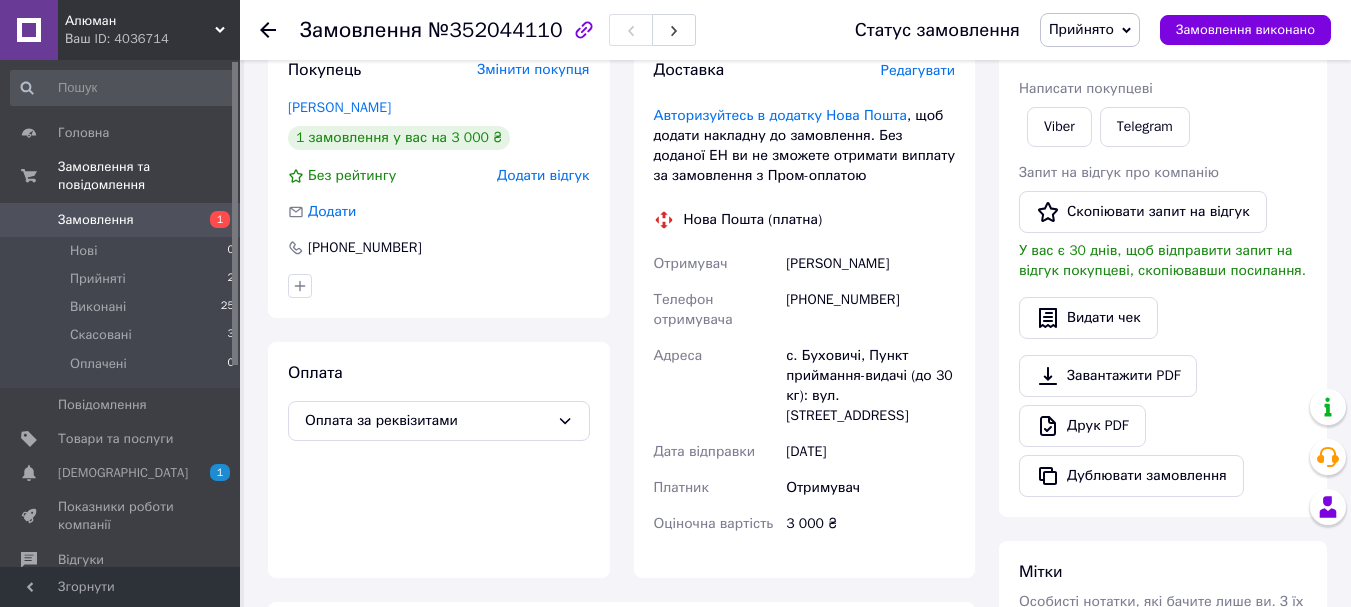 scroll, scrollTop: 442, scrollLeft: 0, axis: vertical 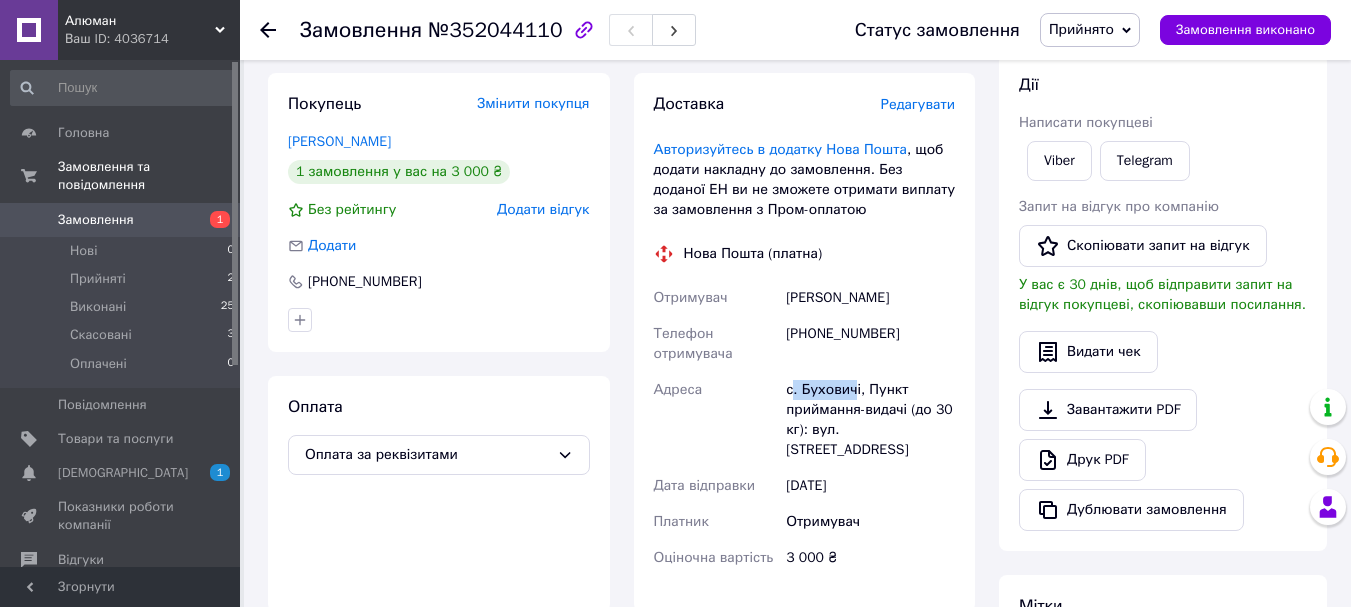 drag, startPoint x: 790, startPoint y: 387, endPoint x: 850, endPoint y: 383, distance: 60.133186 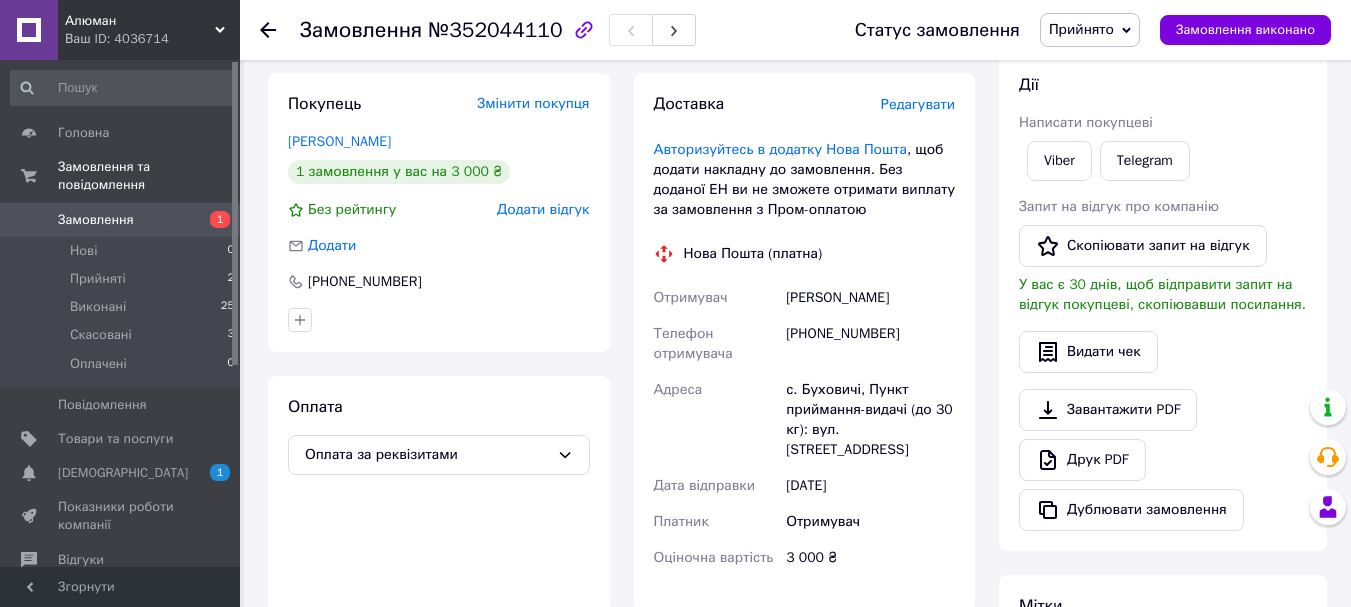 click on "с. Буховичі, Пункт приймання-видачі (до 30 кг): вул. [STREET_ADDRESS]" at bounding box center [870, 420] 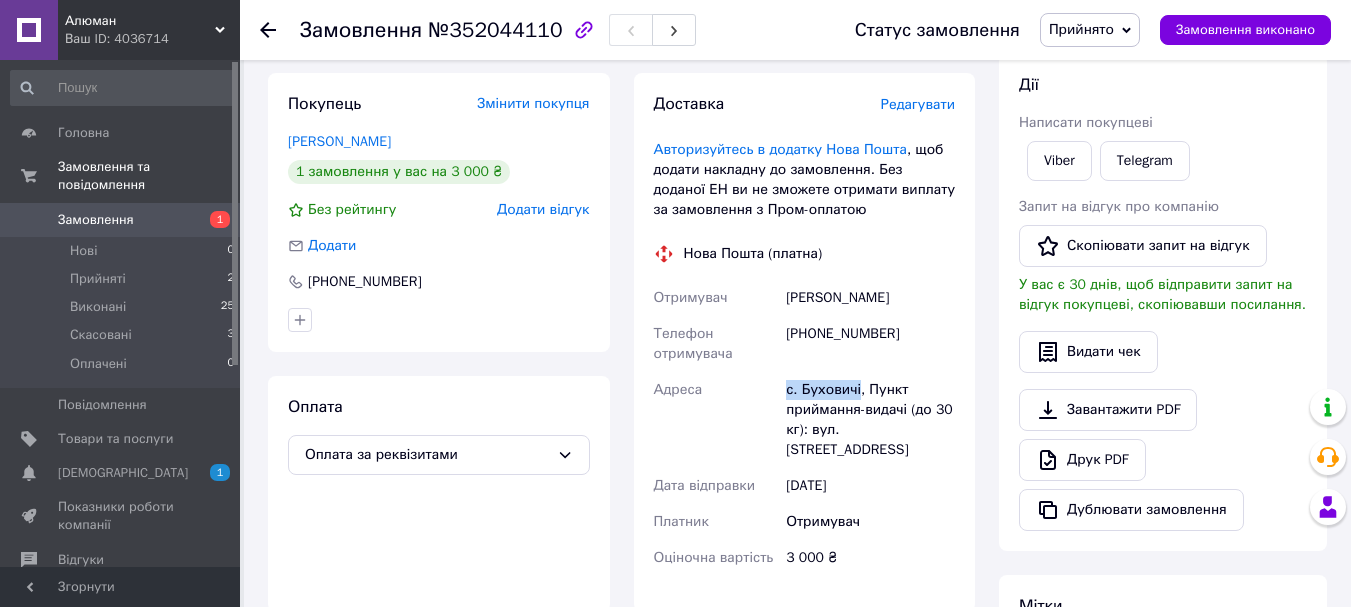 drag, startPoint x: 787, startPoint y: 388, endPoint x: 855, endPoint y: 388, distance: 68 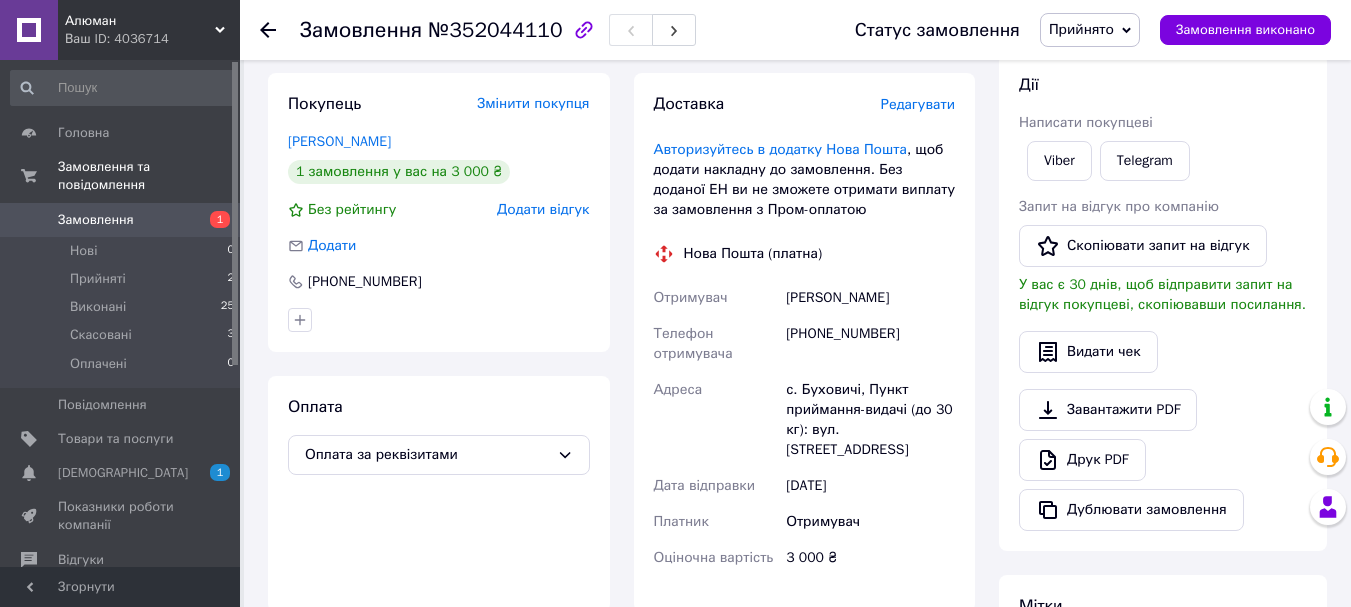 click on "Покупець Змінити покупця [PERSON_NAME] 1 замовлення у вас на 3 000 ₴ Без рейтингу   Додати відгук Додати [PHONE_NUMBER] Оплата Оплата за реквізитами" at bounding box center (439, 342) 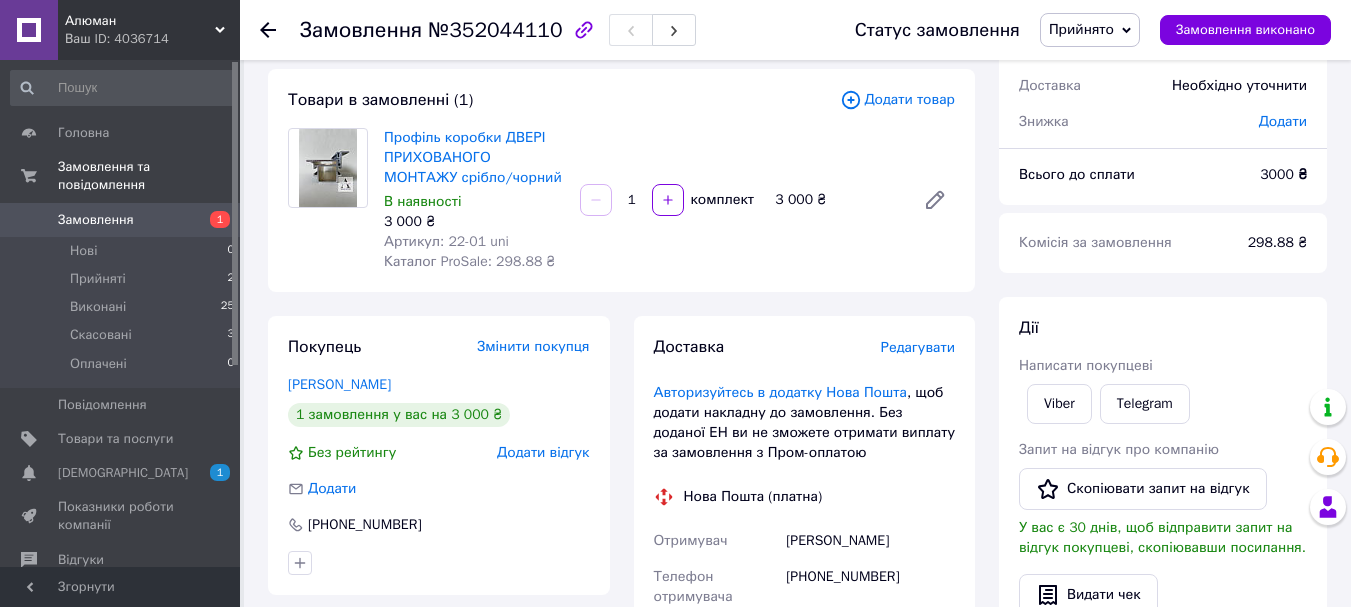 scroll, scrollTop: 96, scrollLeft: 0, axis: vertical 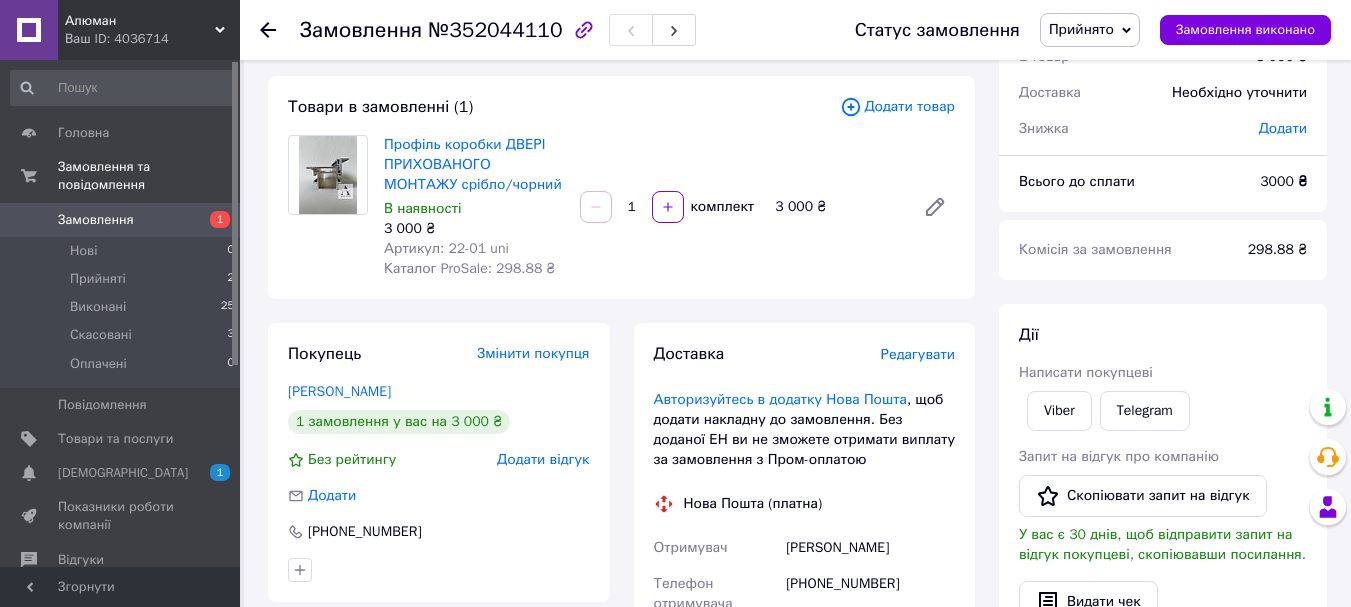 click at bounding box center [280, 30] 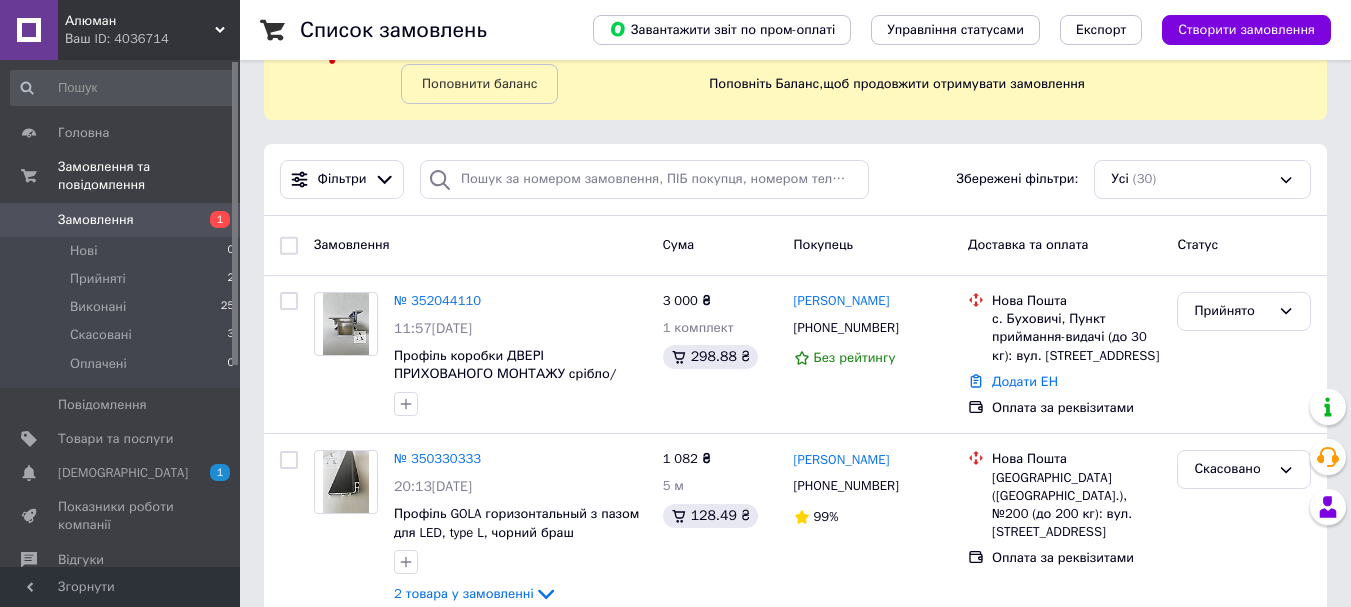 scroll, scrollTop: 104, scrollLeft: 0, axis: vertical 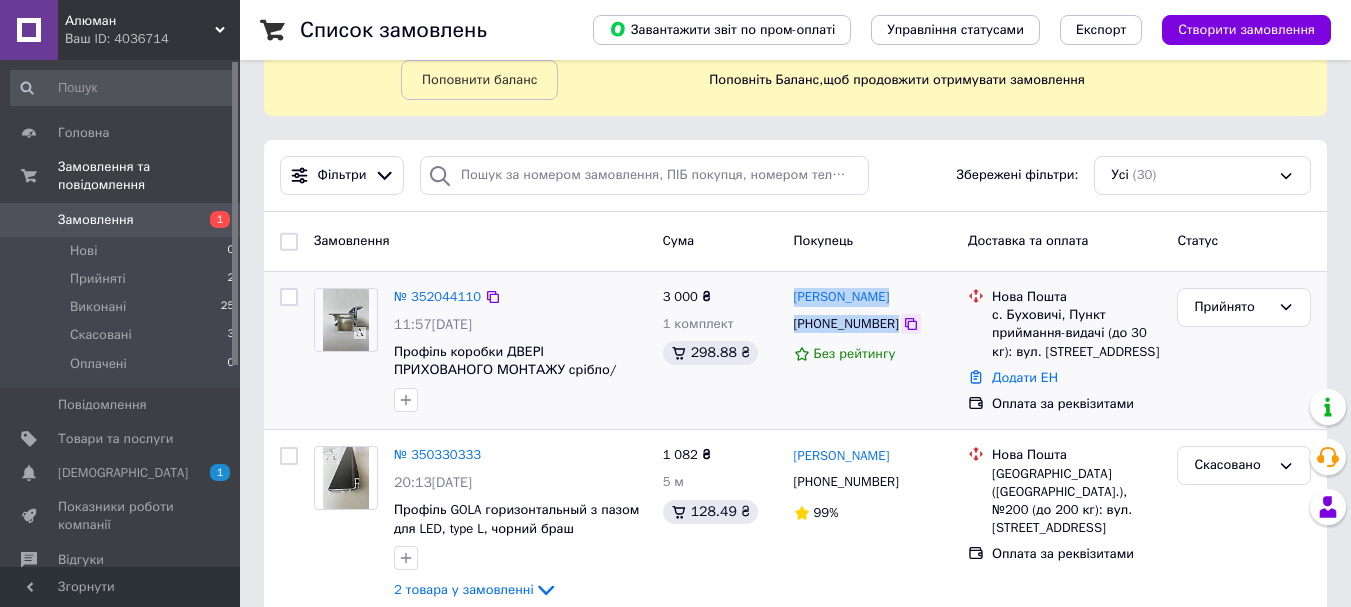 drag, startPoint x: 785, startPoint y: 296, endPoint x: 888, endPoint y: 329, distance: 108.157295 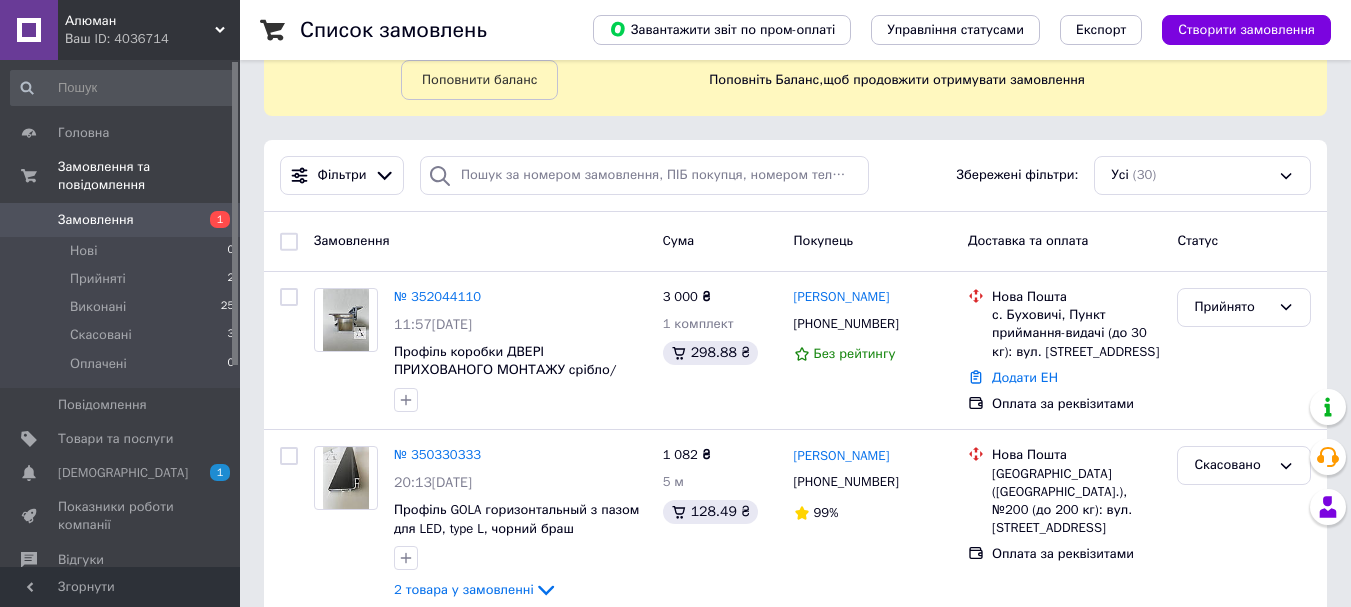 click on "Список замовлень   Завантажити звіт по пром-оплаті Управління статусами Експорт Створити замовлення -300.66 ₴ реальних коштів на балансі Поповнити баланс Через 4 дні товари стануть неактивні Поповніть Баланс ,  щоб продовжити отримувати замовлення Фільтри Збережені фільтри: Усі (30) Замовлення Cума Покупець Доставка та оплата Статус № 352044110 11:57[DATE] Профіль коробки ДВЕРІ ПРИХОВАНОГО МОНТАЖУ срібло/чорний 3 000 ₴ 1 комплект 298.88 ₴ [PERSON_NAME] [PHONE_NUMBER] Без рейтингу Нова Пошта с. Буховичі, Пункт приймання-видачі (до 30 кг): вул. [PERSON_NAME], 1 Додати ЕН Прийнято 5 м" at bounding box center [795, 2924] 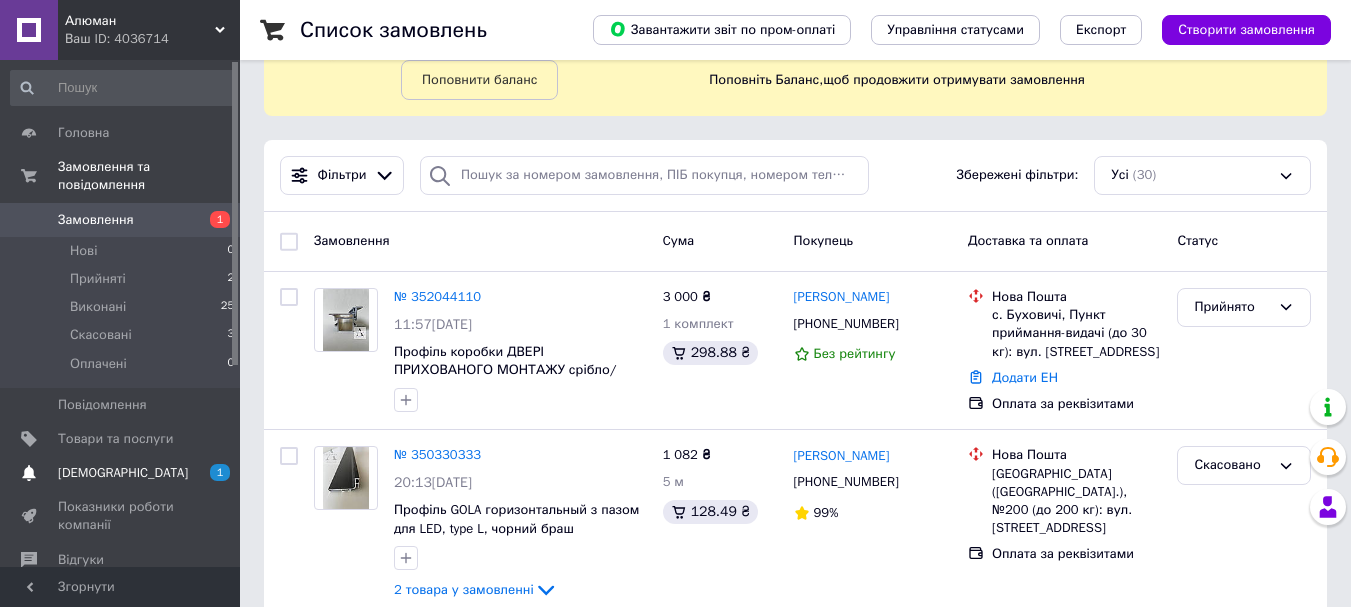 click on "[DEMOGRAPHIC_DATA]" at bounding box center [121, 473] 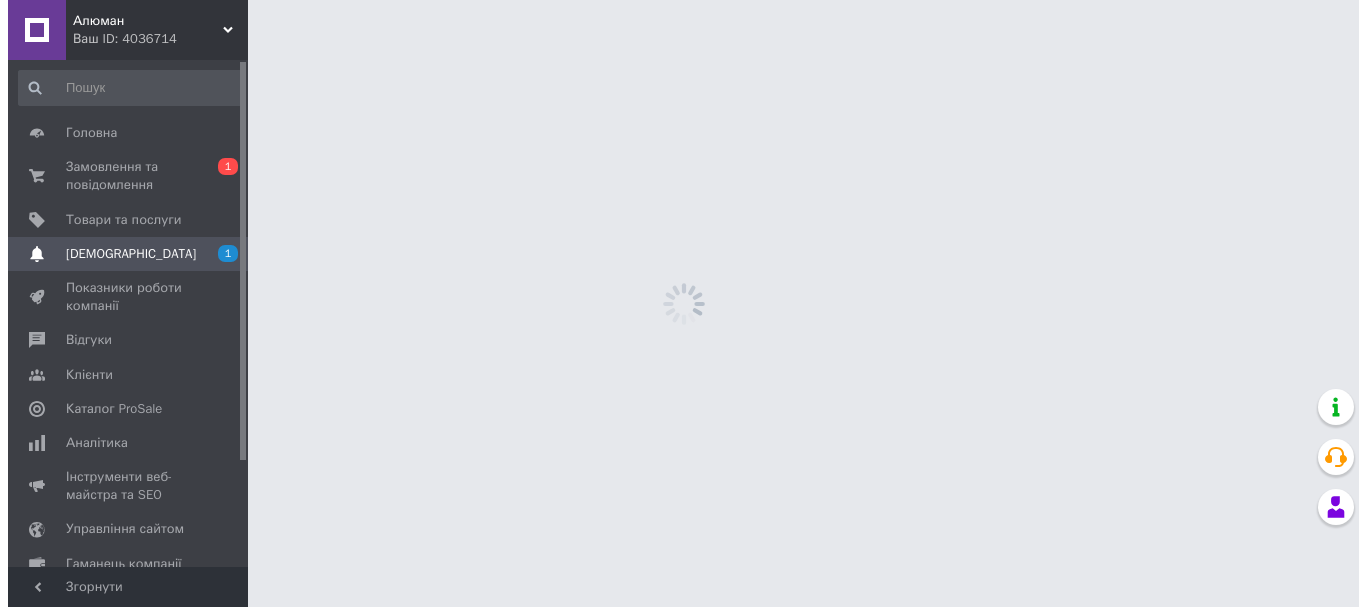 scroll, scrollTop: 0, scrollLeft: 0, axis: both 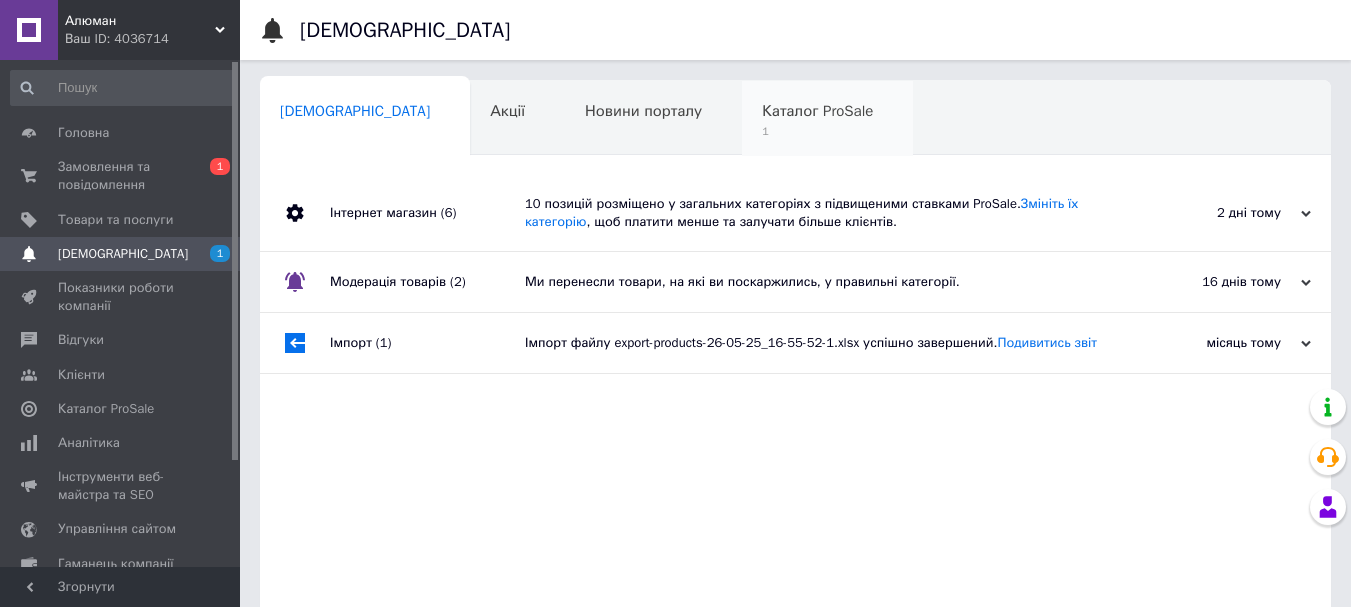 click on "Каталог ProSale" at bounding box center [817, 111] 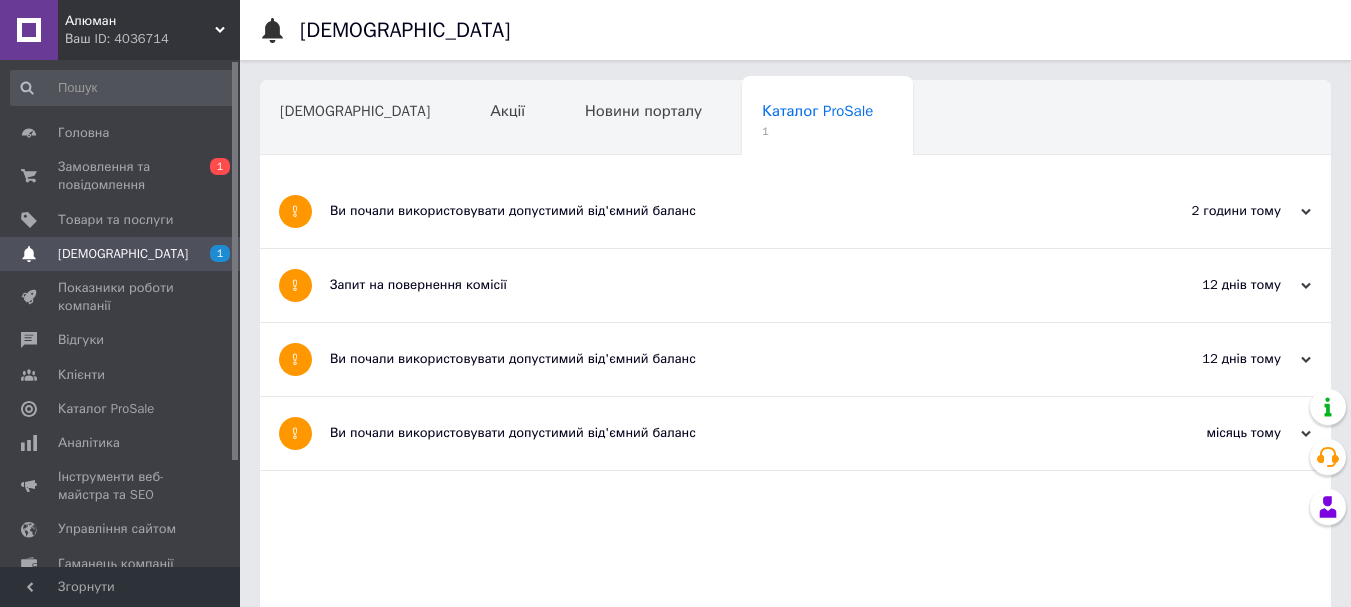click on "Ви почали використовувати допустимий від'ємний баланс" at bounding box center (720, 211) 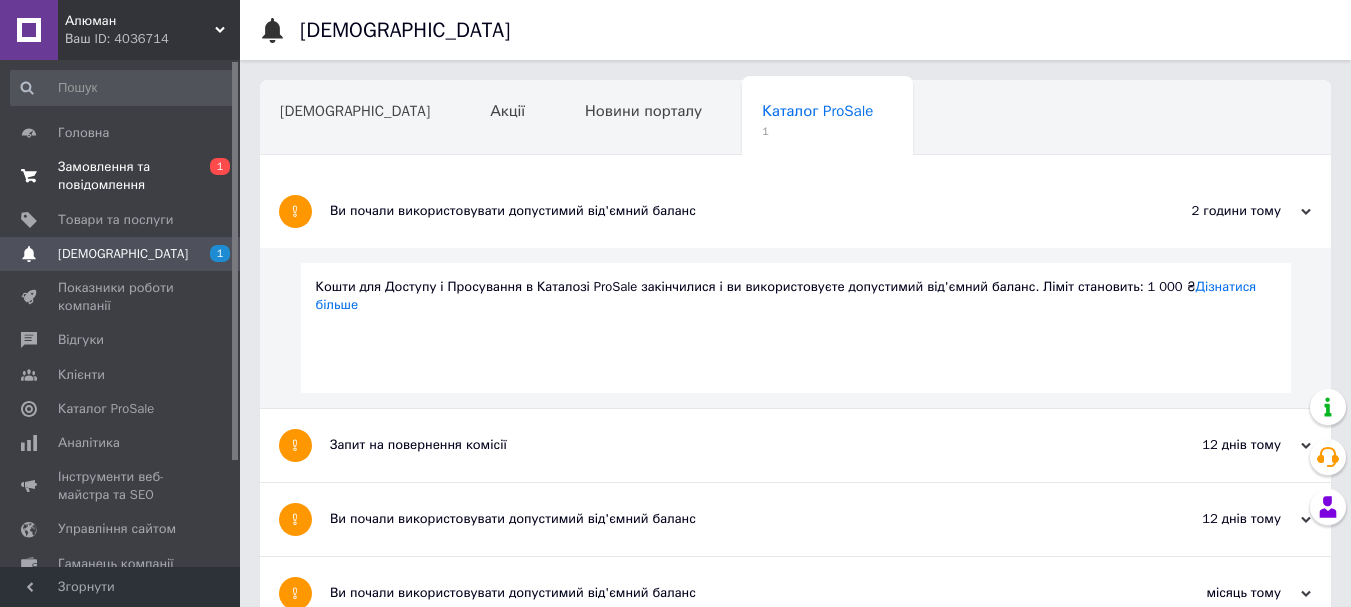 click on "Замовлення та повідомлення" at bounding box center [121, 176] 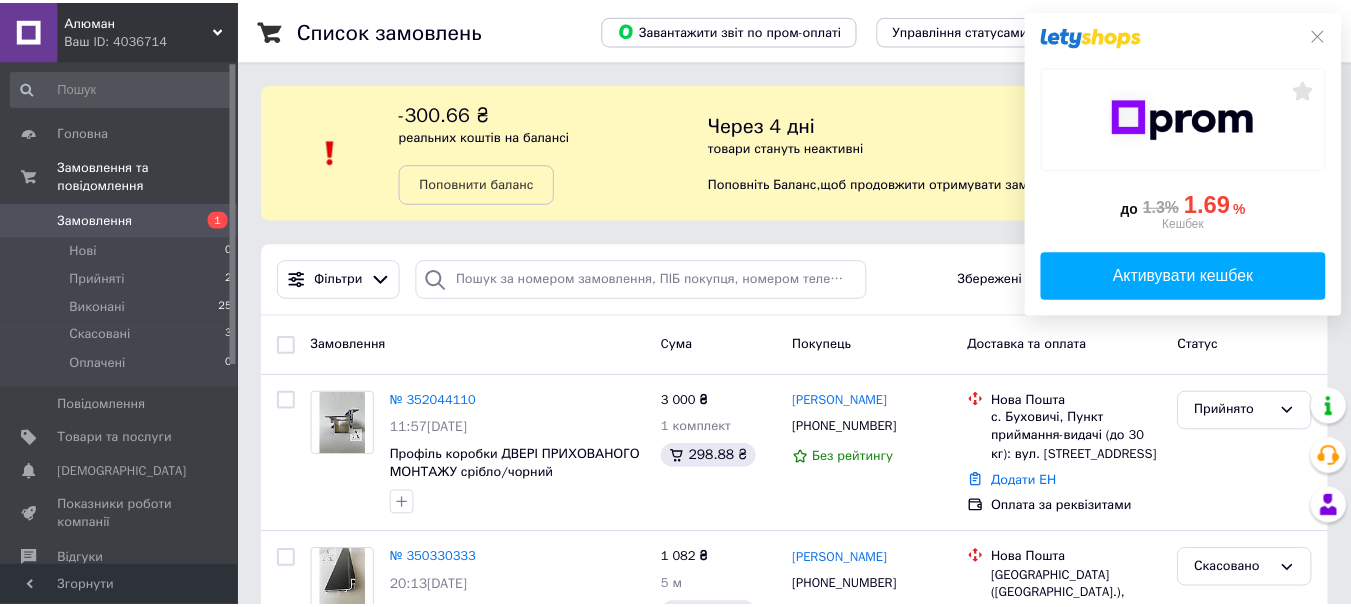 scroll, scrollTop: 0, scrollLeft: 0, axis: both 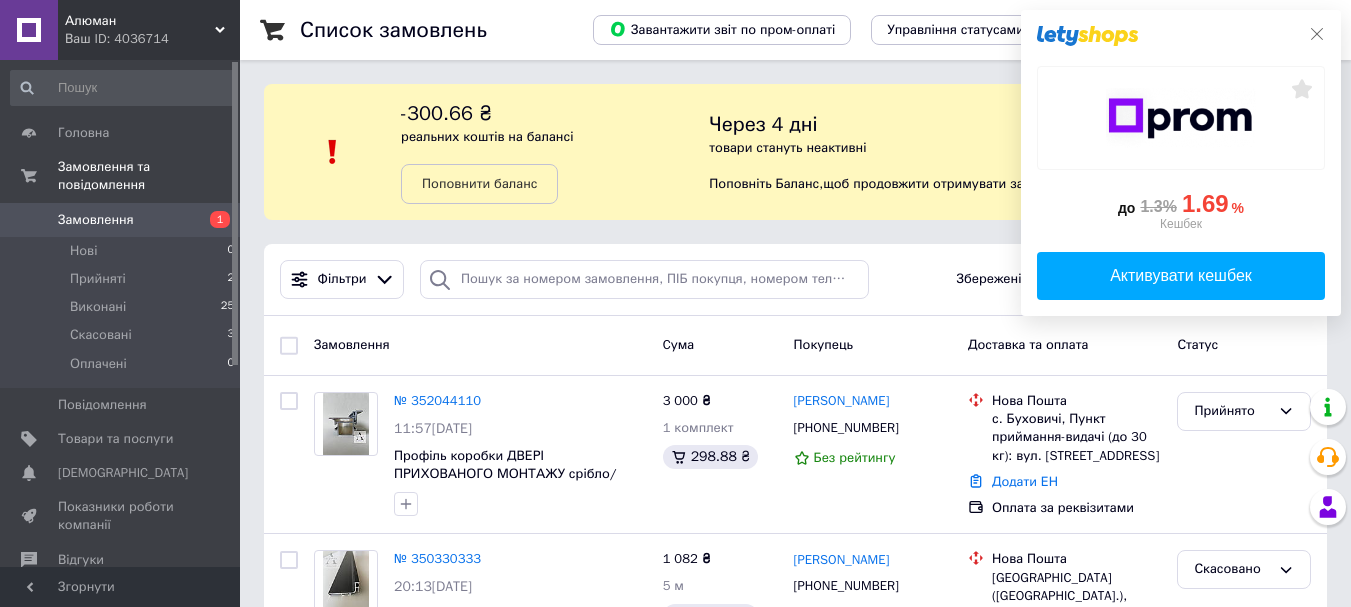 click 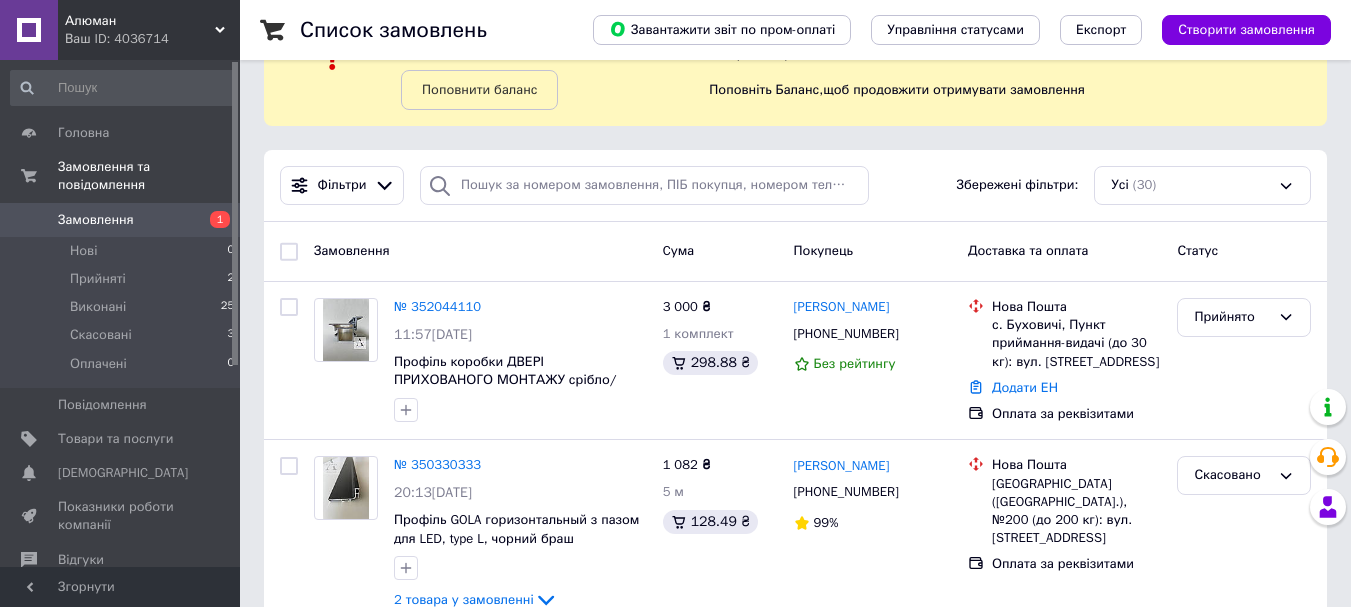 scroll, scrollTop: 129, scrollLeft: 0, axis: vertical 